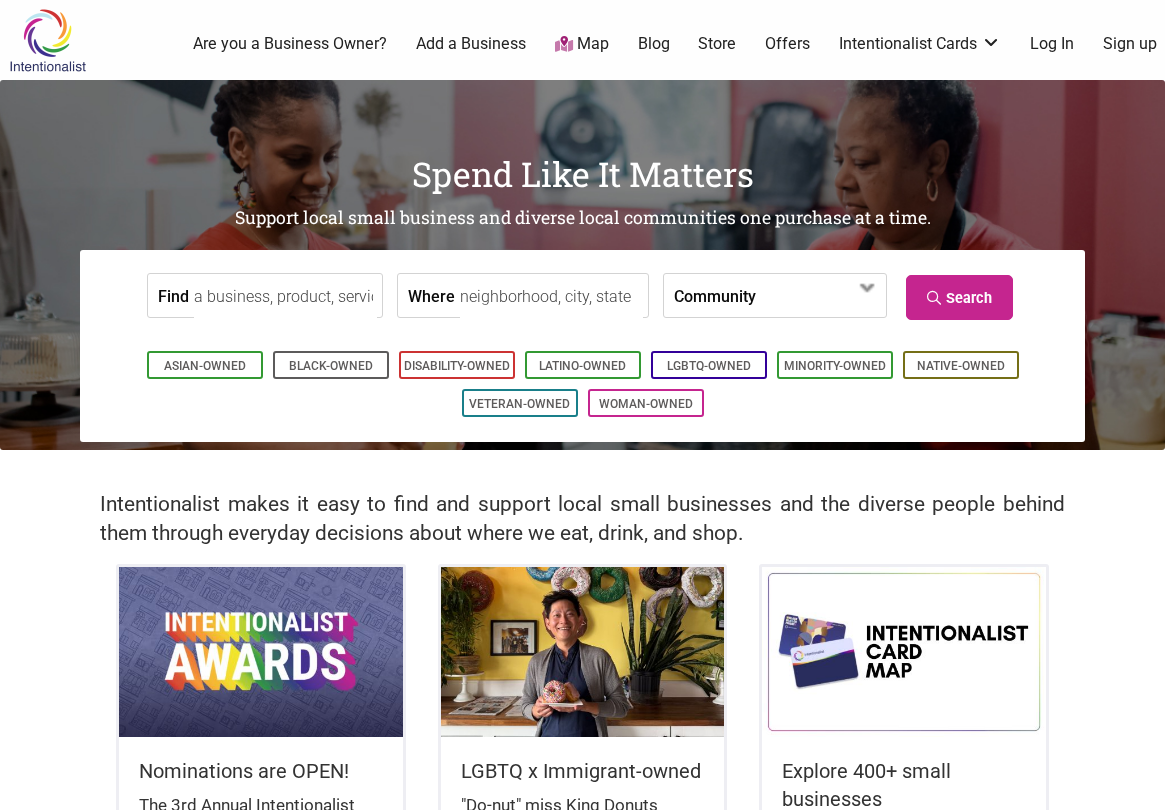 scroll, scrollTop: 0, scrollLeft: 0, axis: both 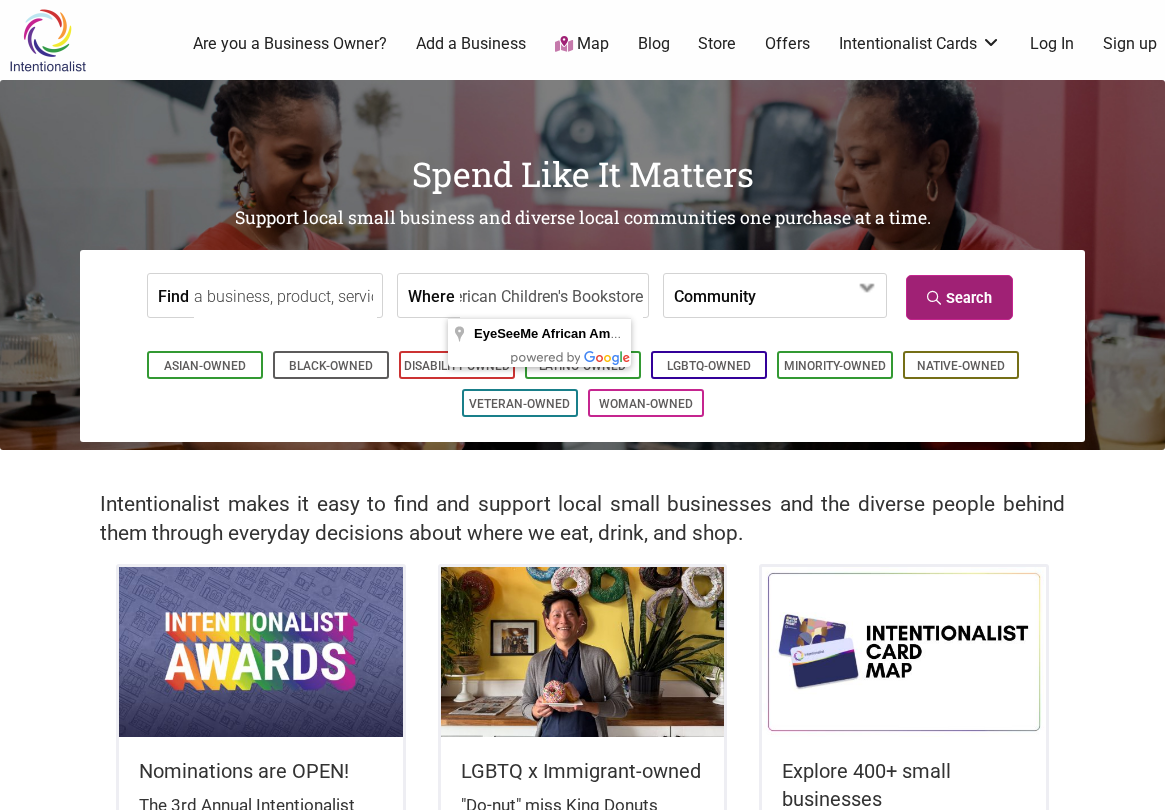 type on "EyeSeeMe African American Children's Bookstore" 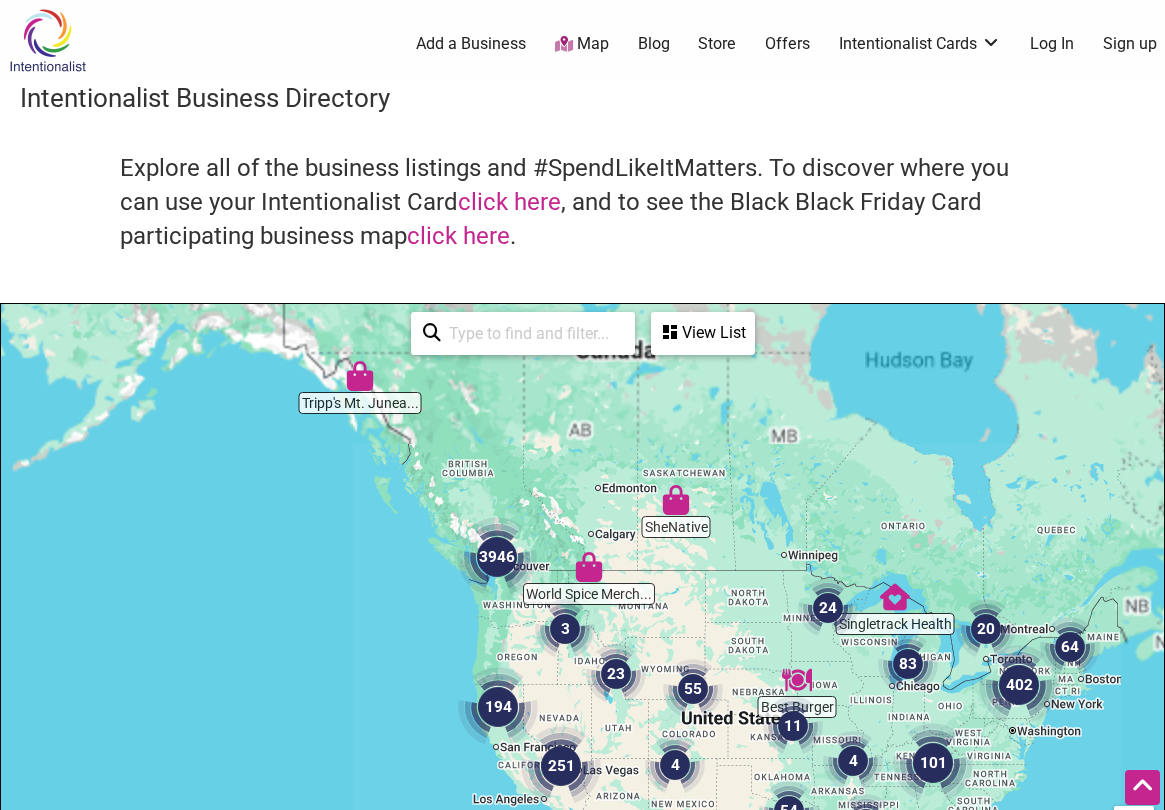 scroll, scrollTop: 500, scrollLeft: 0, axis: vertical 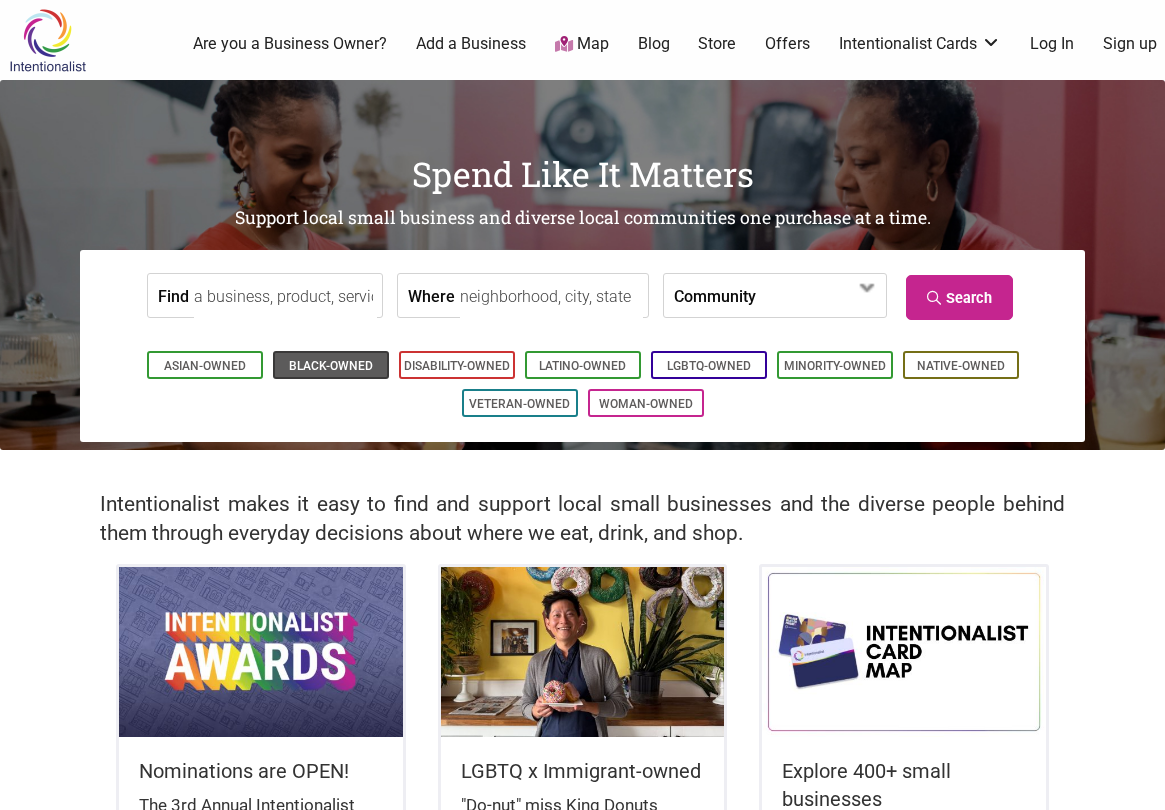 click on "Black-Owned" at bounding box center [331, 366] 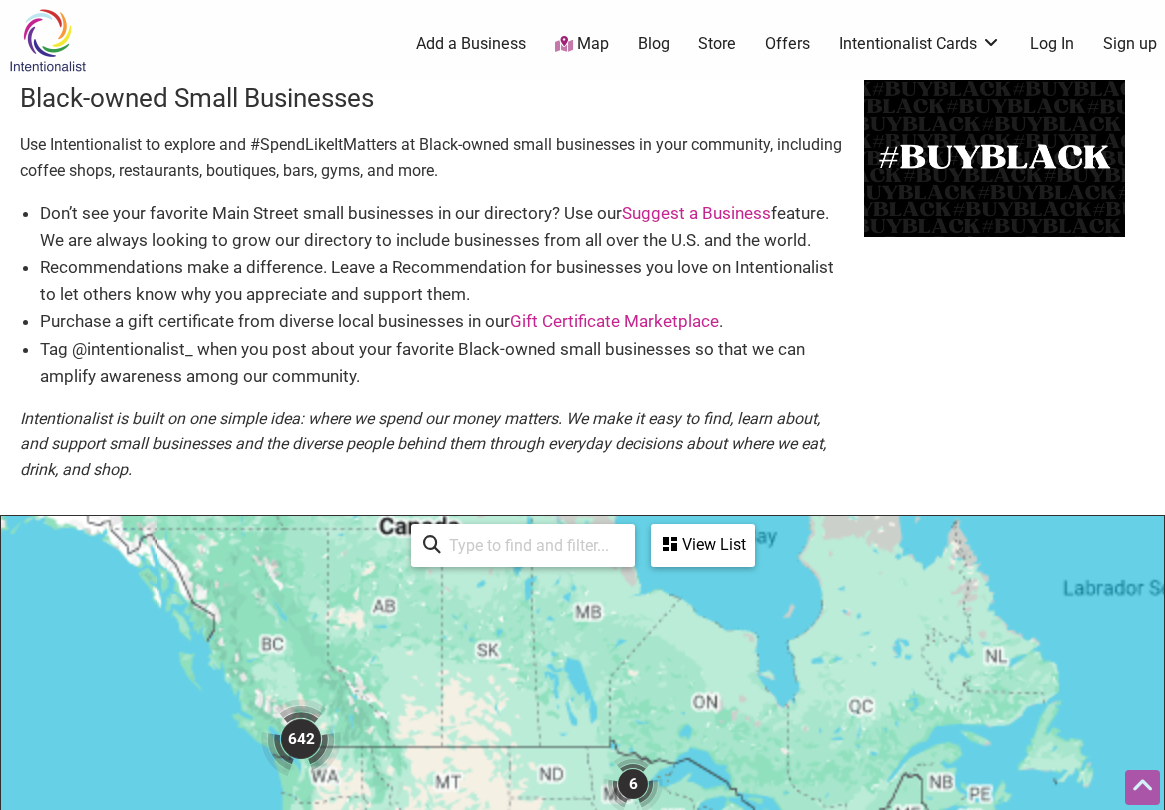 scroll, scrollTop: 500, scrollLeft: 0, axis: vertical 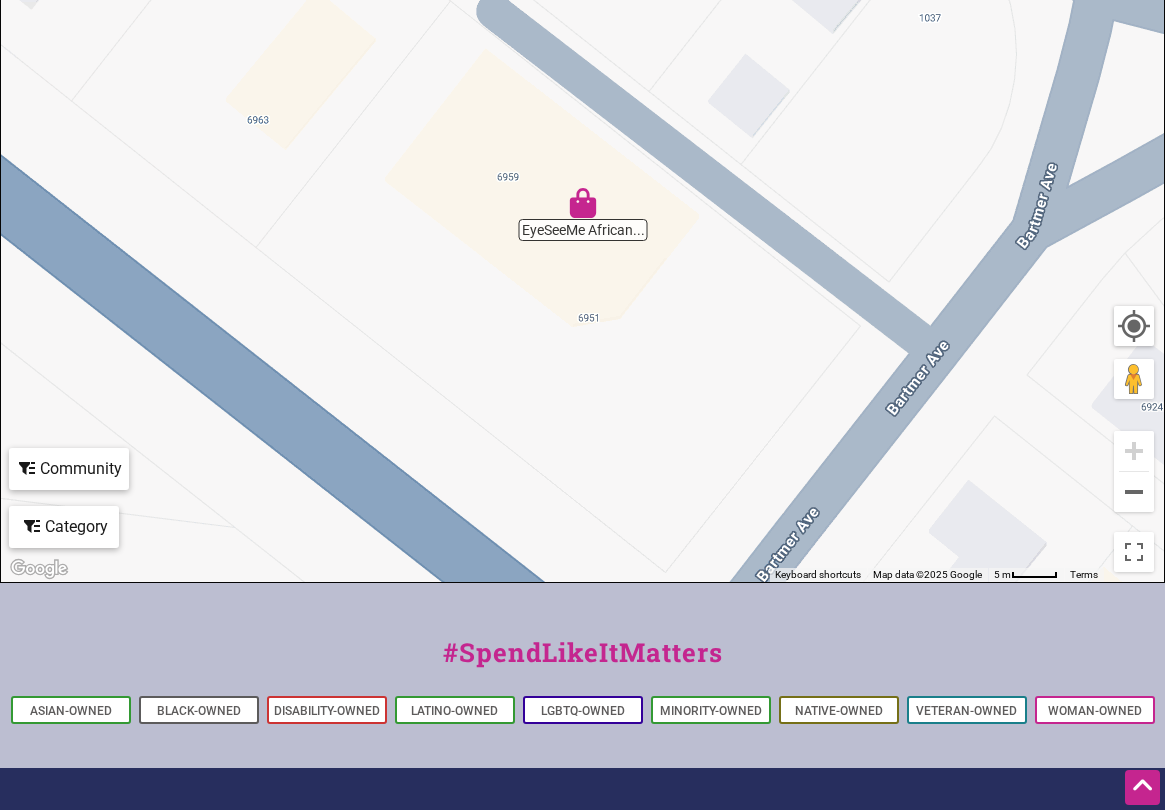 click at bounding box center (583, 203) 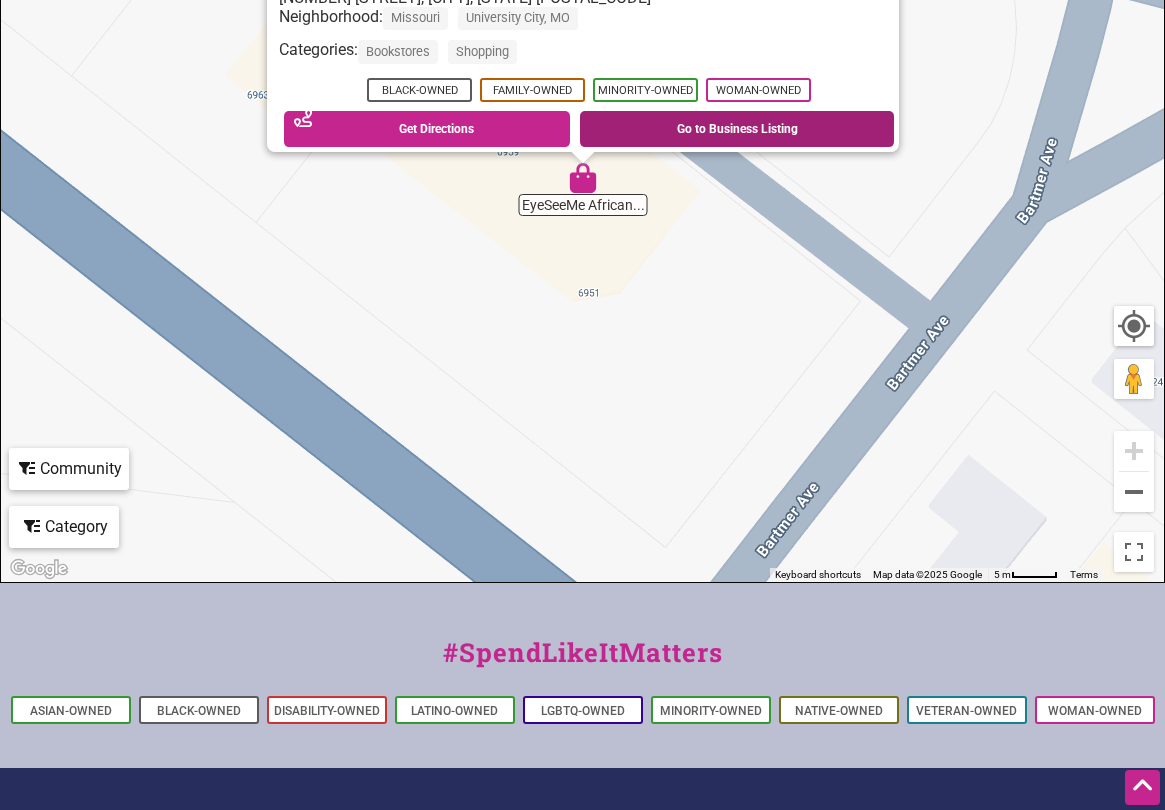 click on "Go to Business Listing" at bounding box center [737, 129] 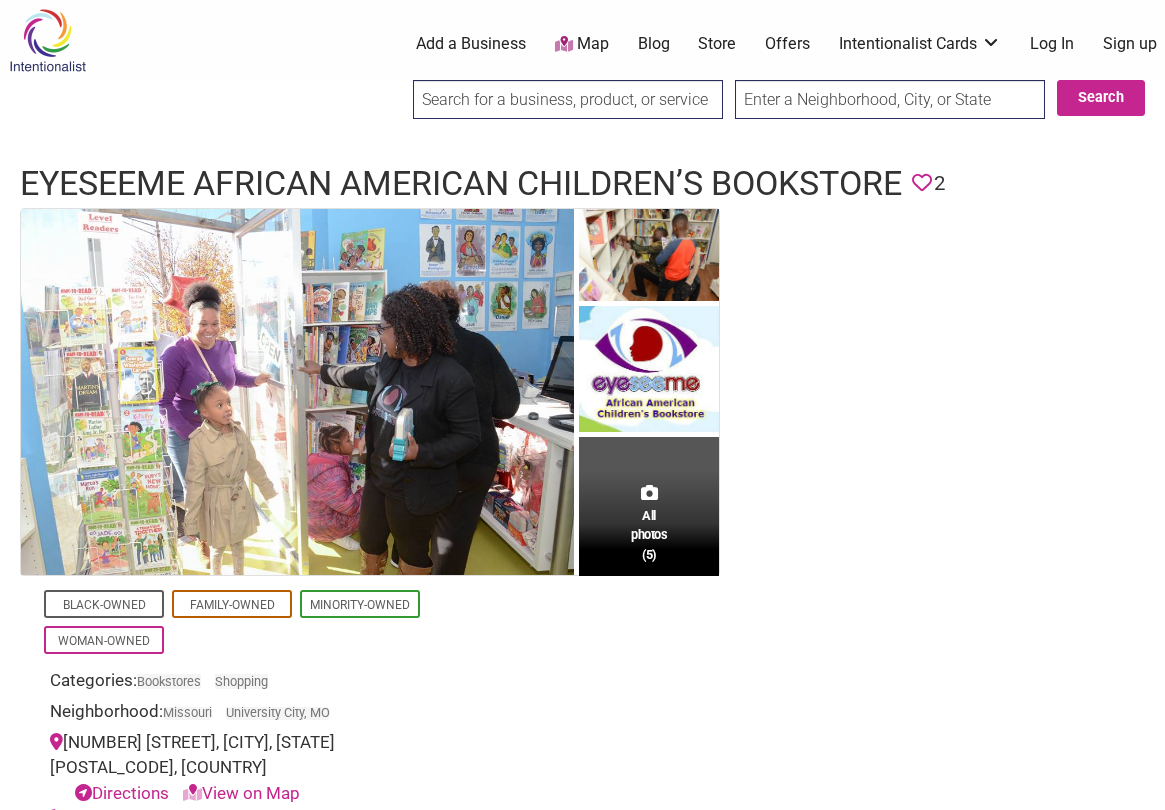 scroll, scrollTop: 0, scrollLeft: 0, axis: both 